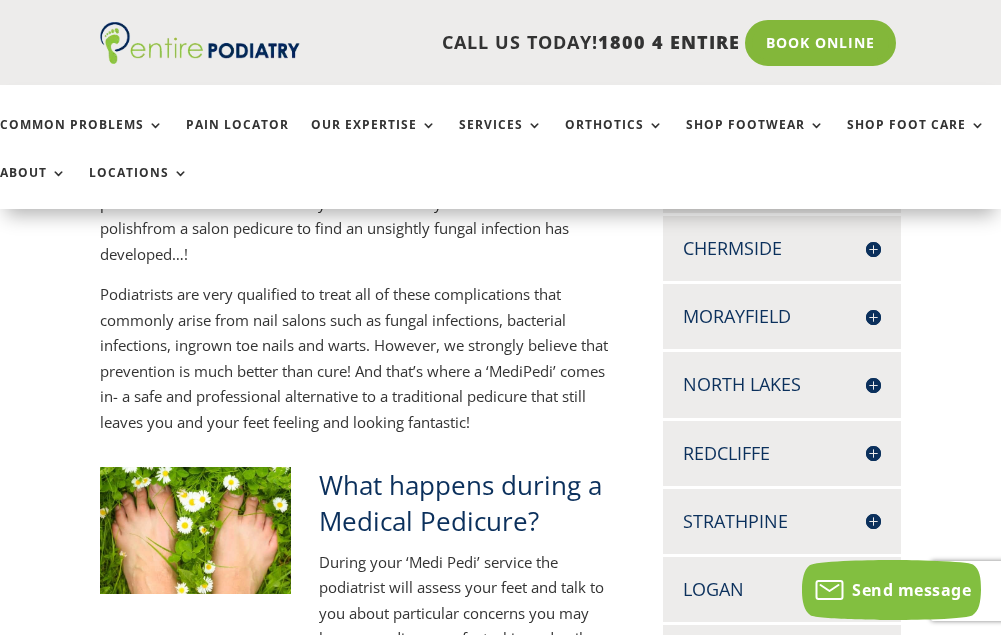 scroll, scrollTop: 880, scrollLeft: 0, axis: vertical 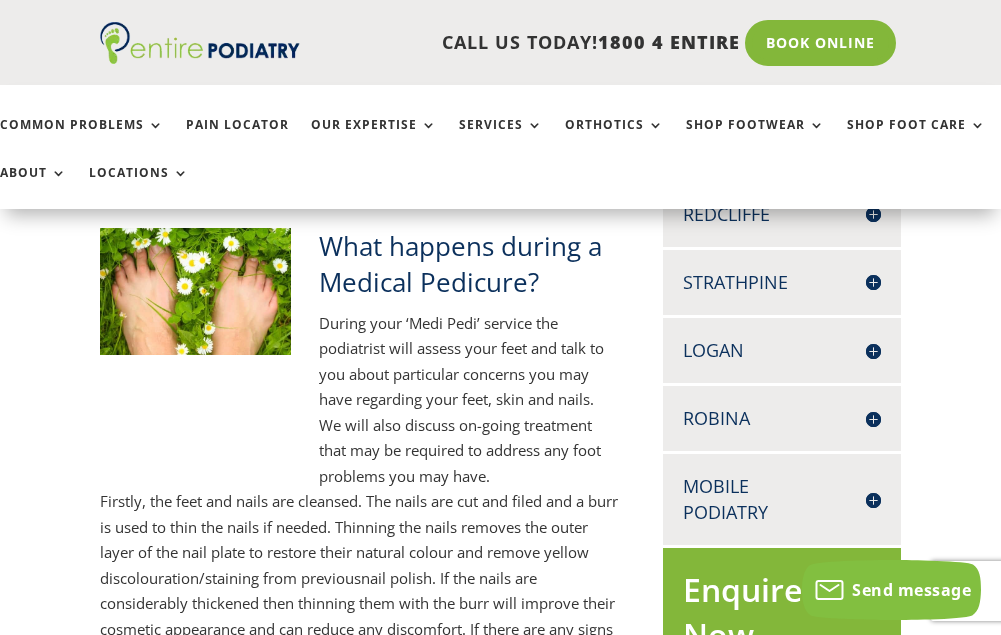 click on "Logan" at bounding box center (782, 350) 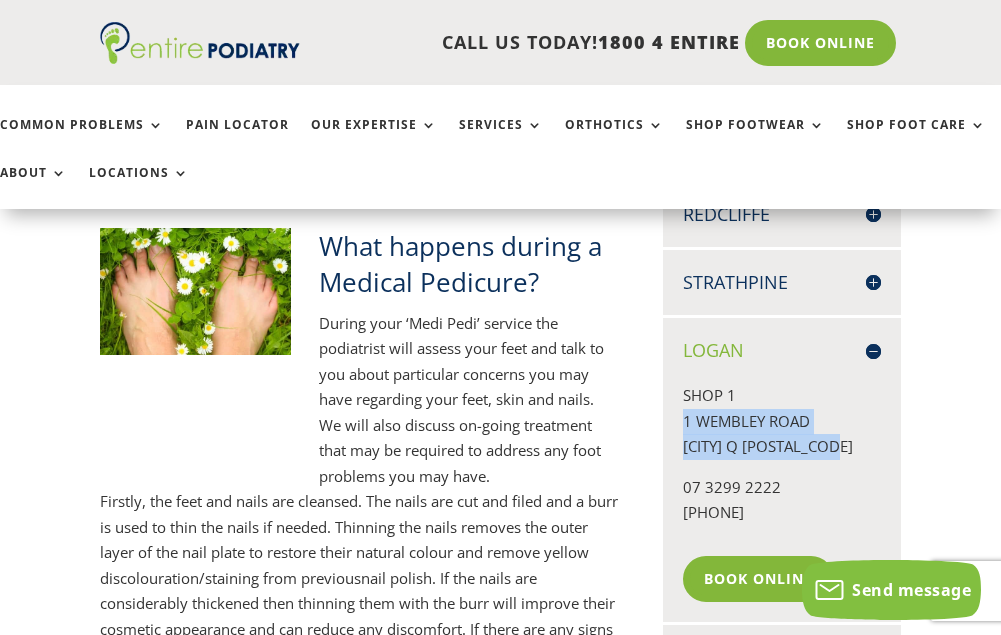drag, startPoint x: 684, startPoint y: 422, endPoint x: 865, endPoint y: 441, distance: 181.9945 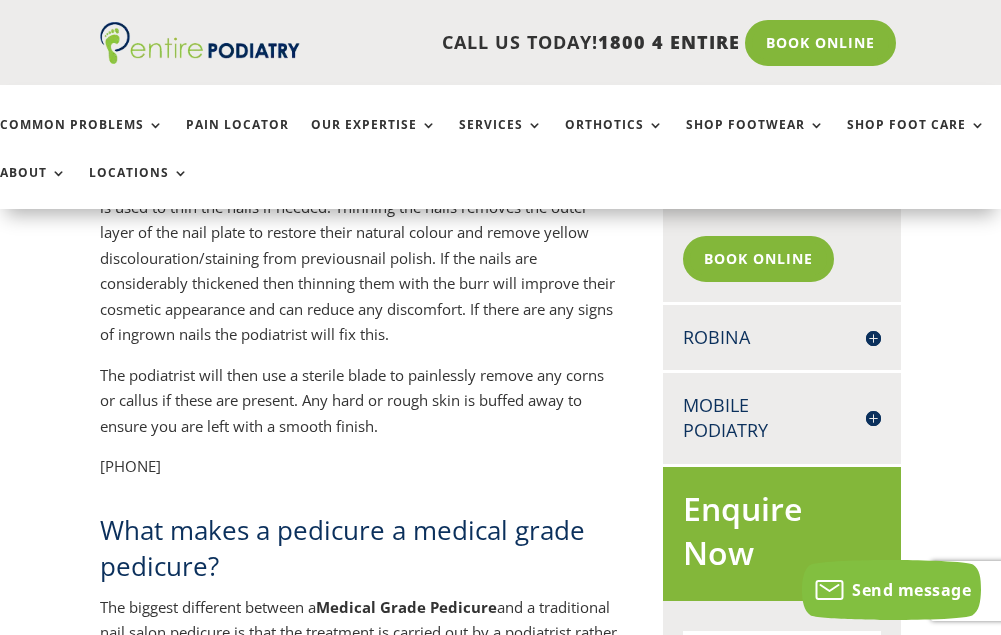 scroll, scrollTop: 400, scrollLeft: 0, axis: vertical 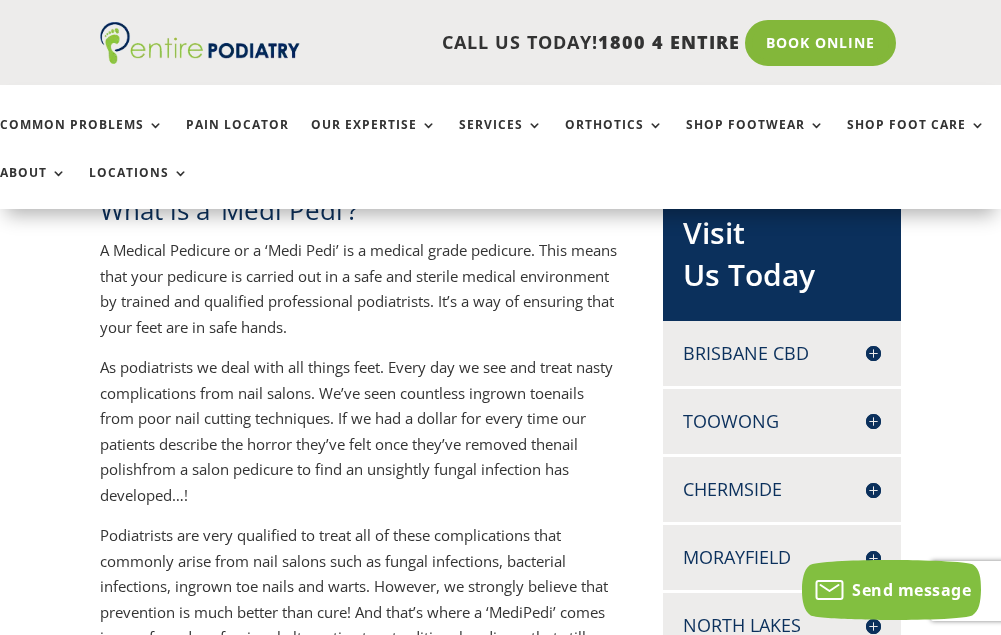 click on "Chermside" at bounding box center (782, 489) 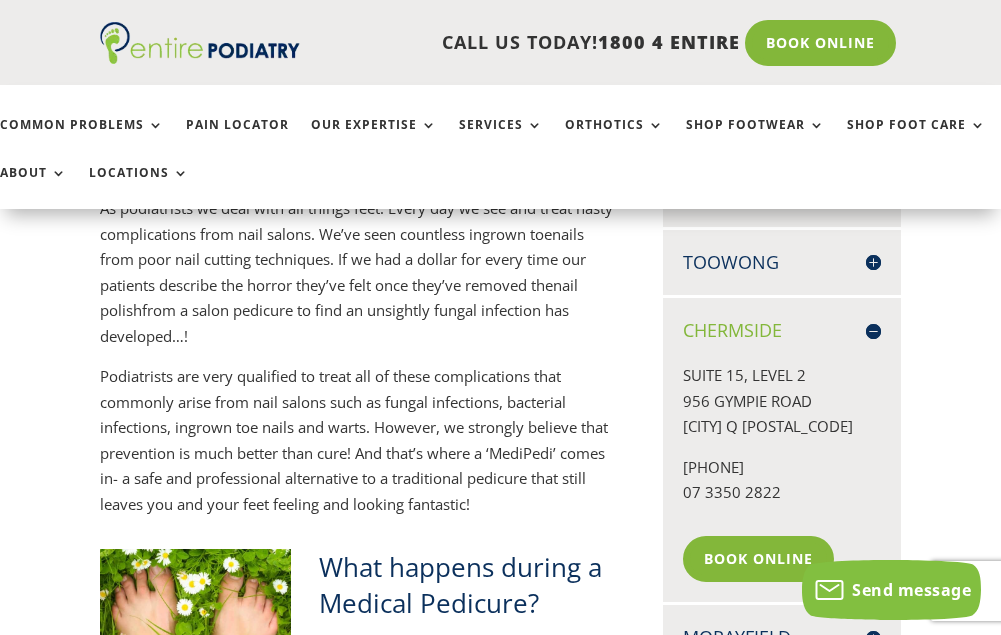 scroll, scrollTop: 400, scrollLeft: 0, axis: vertical 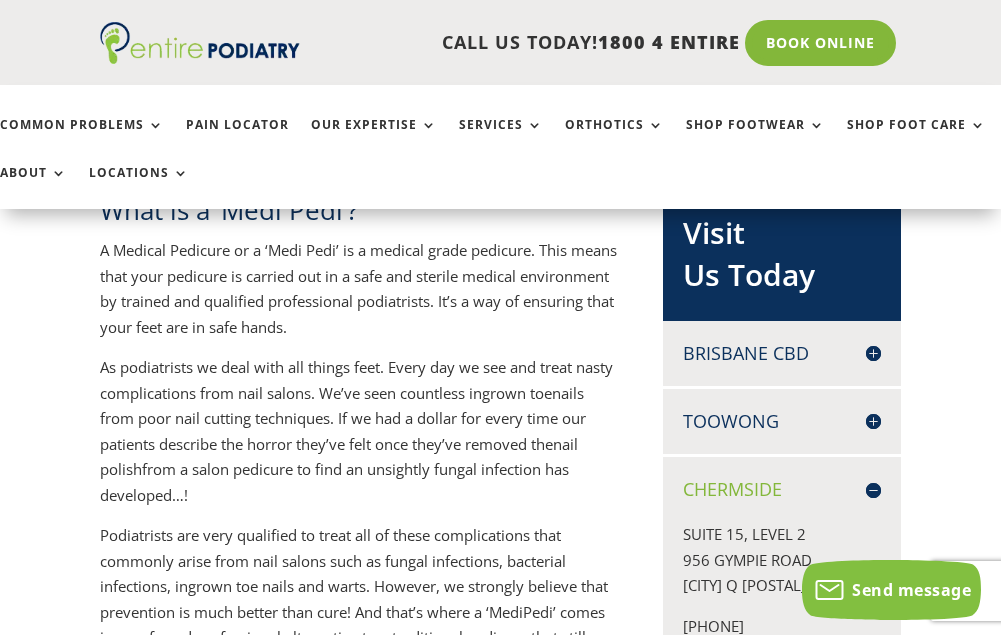 click on "Brisbane CBD" at bounding box center [782, 353] 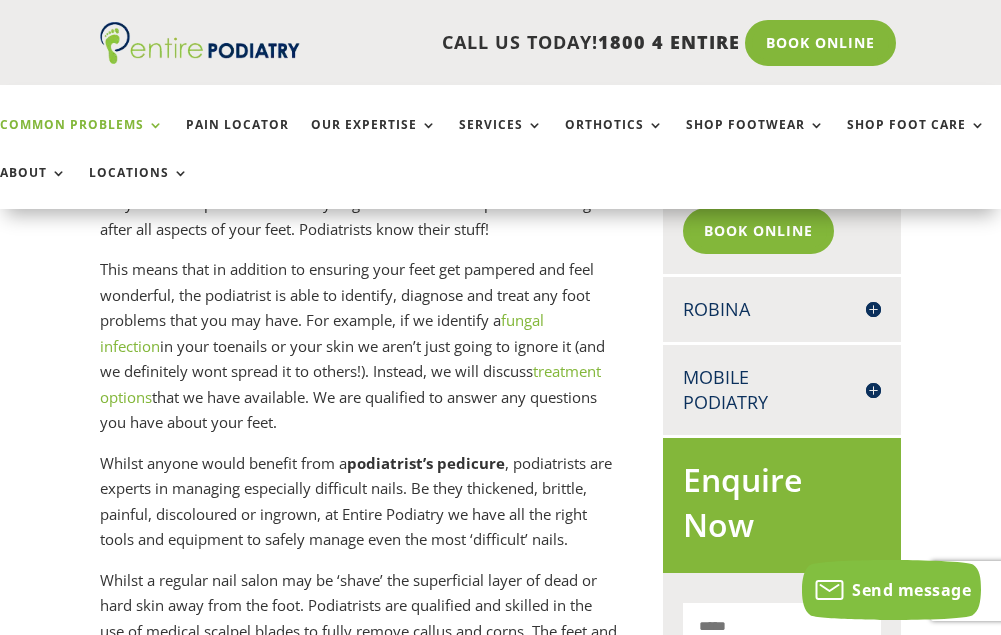 scroll, scrollTop: 1840, scrollLeft: 0, axis: vertical 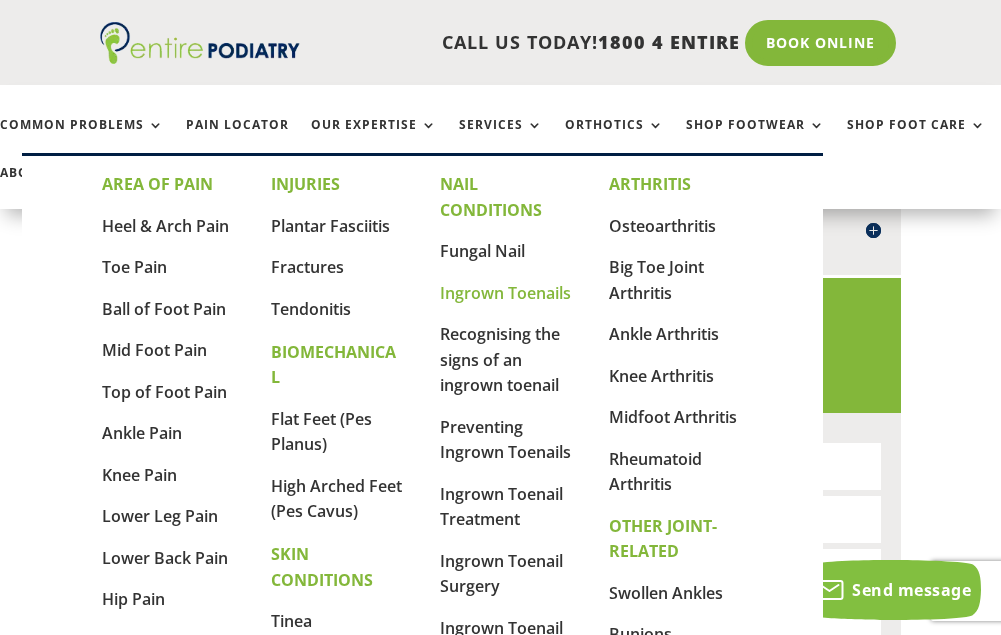 click on "Ingrown Toenails" at bounding box center (505, 293) 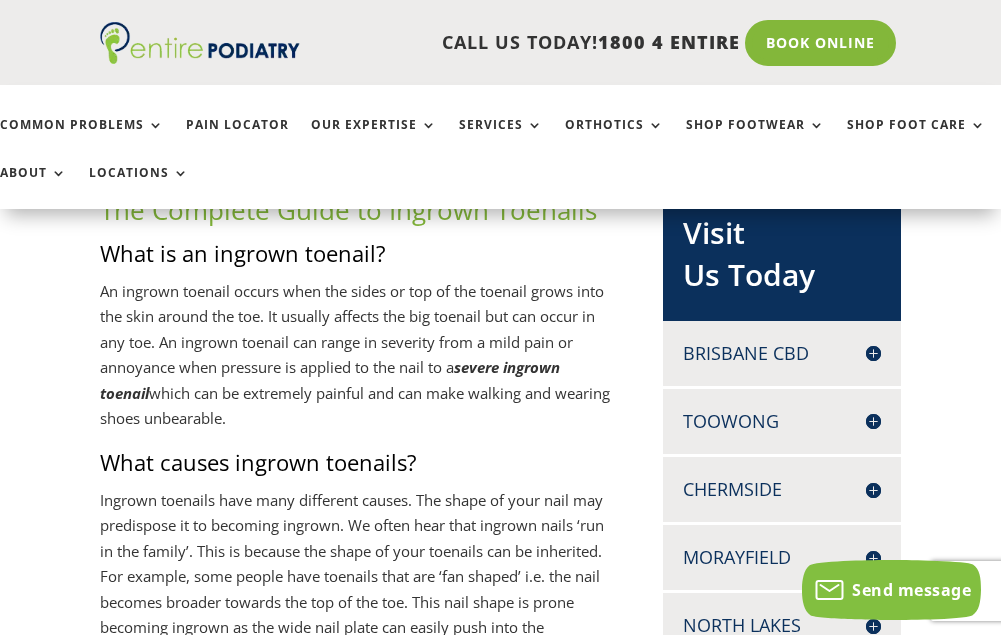 scroll, scrollTop: 400, scrollLeft: 0, axis: vertical 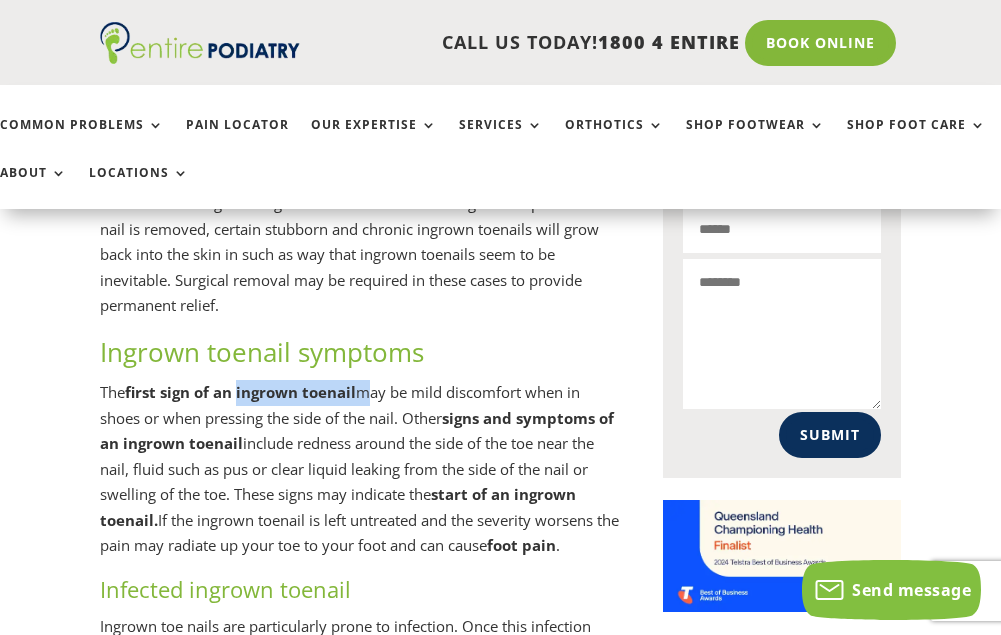 drag, startPoint x: 240, startPoint y: 395, endPoint x: 365, endPoint y: 383, distance: 125.57468 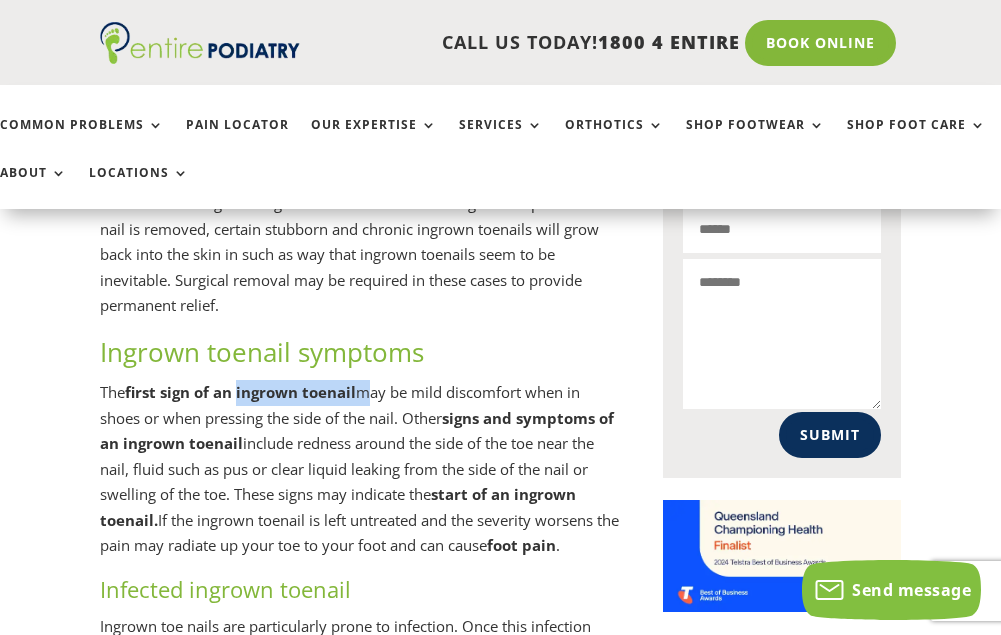 copy on "ingrown toenail" 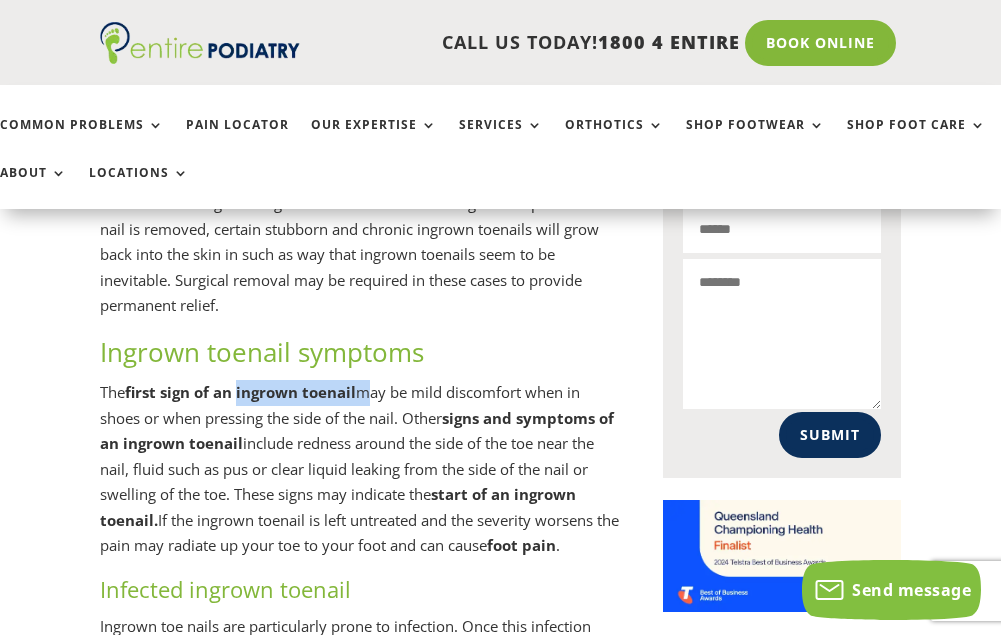 scroll, scrollTop: 1680, scrollLeft: 0, axis: vertical 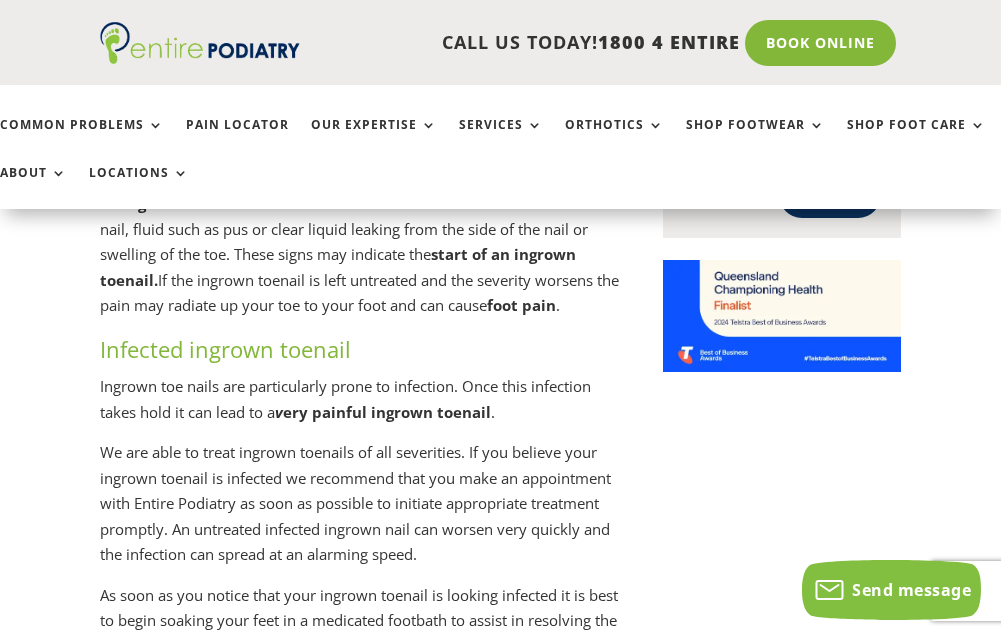 click on "Ingrown toe nails are particularly prone to infection. Once this infection takes hold it can lead to a  v ery painful ingrown toenail ." at bounding box center (359, 407) 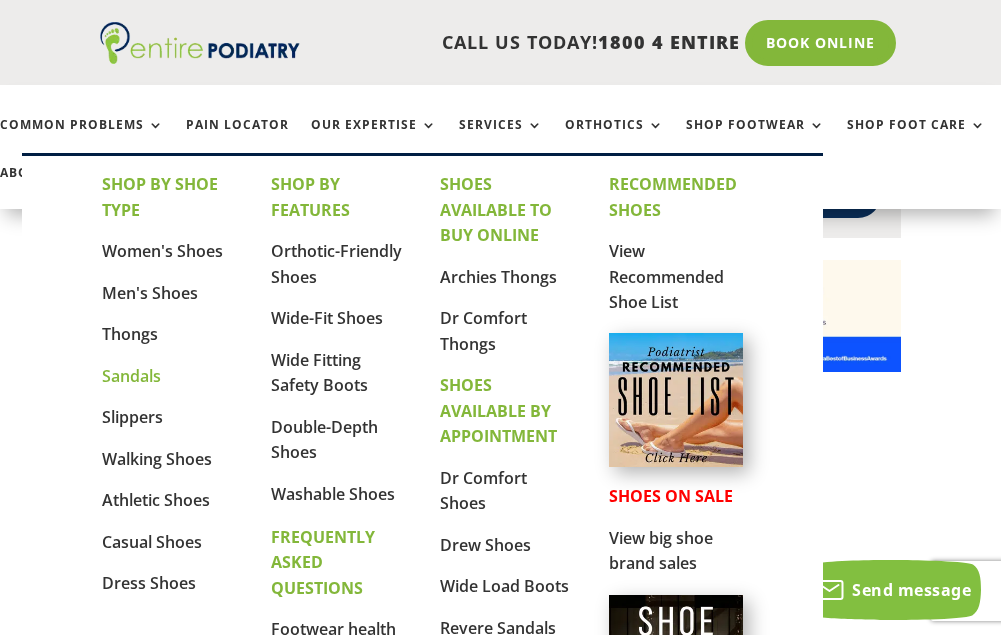 click on "Sandals" at bounding box center (131, 376) 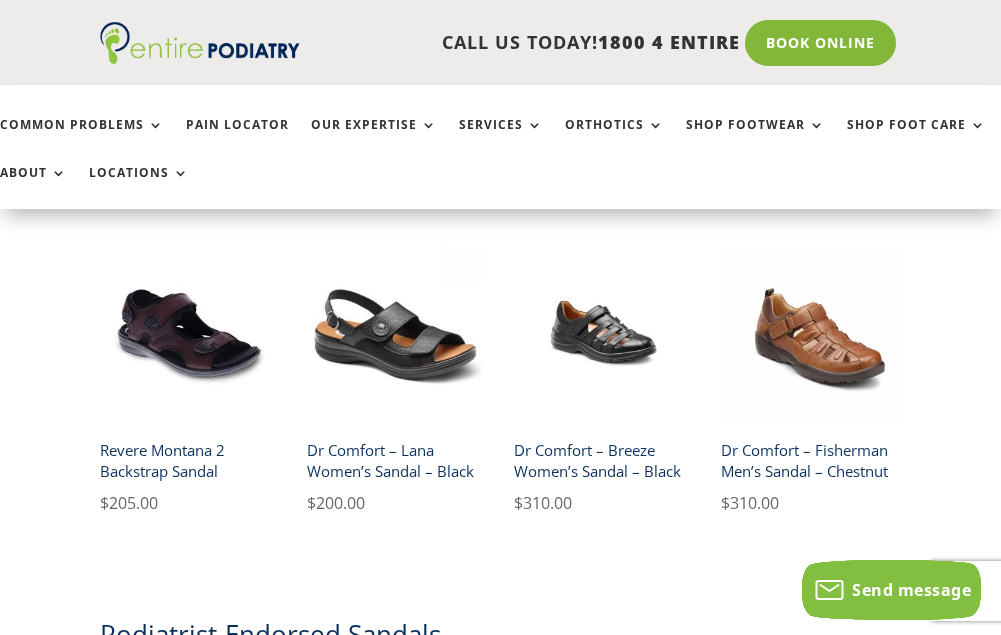 scroll, scrollTop: 720, scrollLeft: 0, axis: vertical 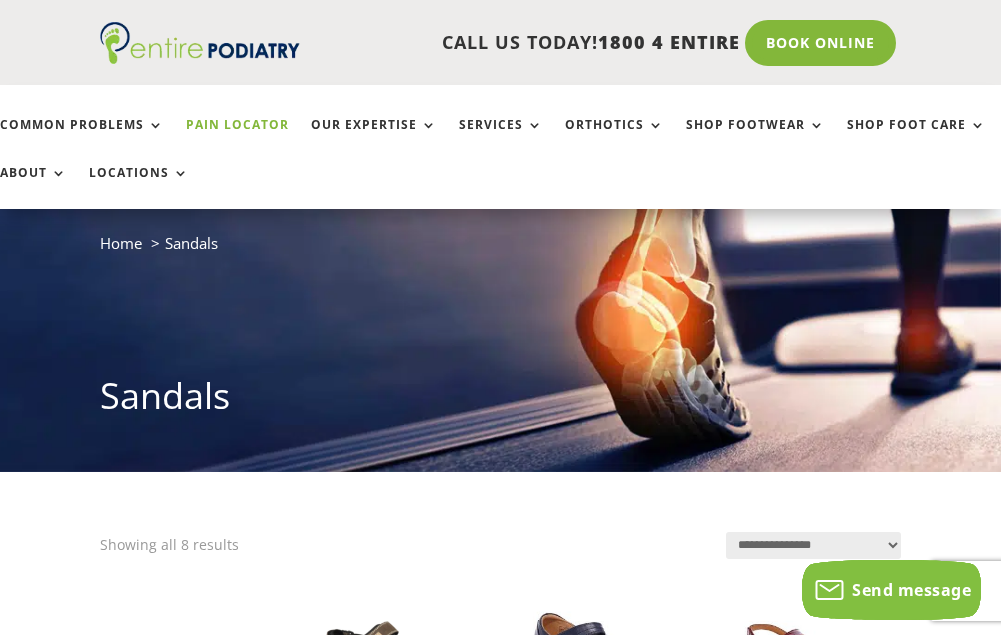 click on "Pain Locator" at bounding box center [237, 139] 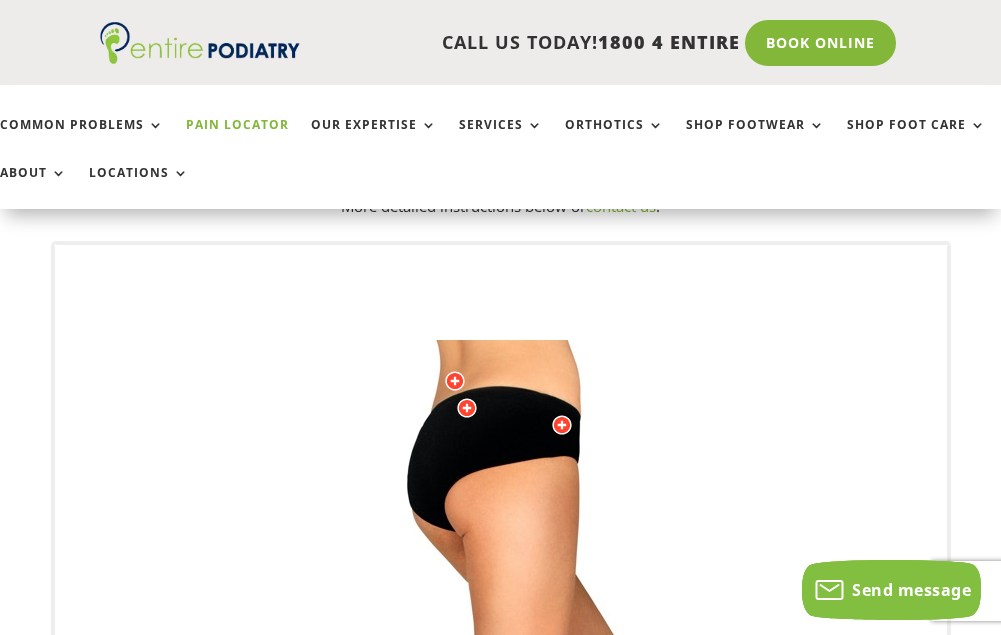scroll, scrollTop: 160, scrollLeft: 0, axis: vertical 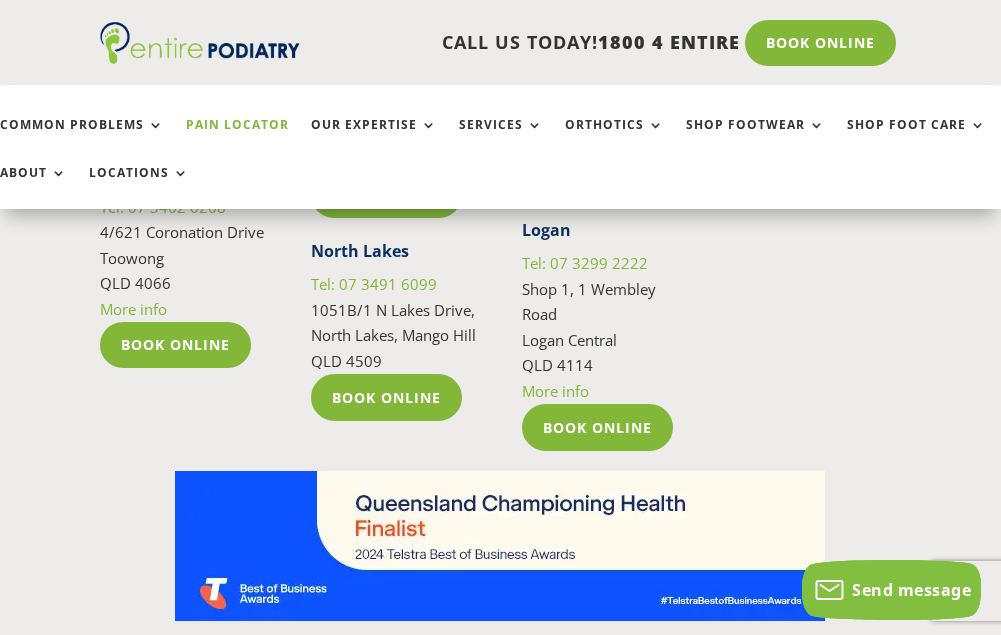 click on "More info" at bounding box center (555, 391) 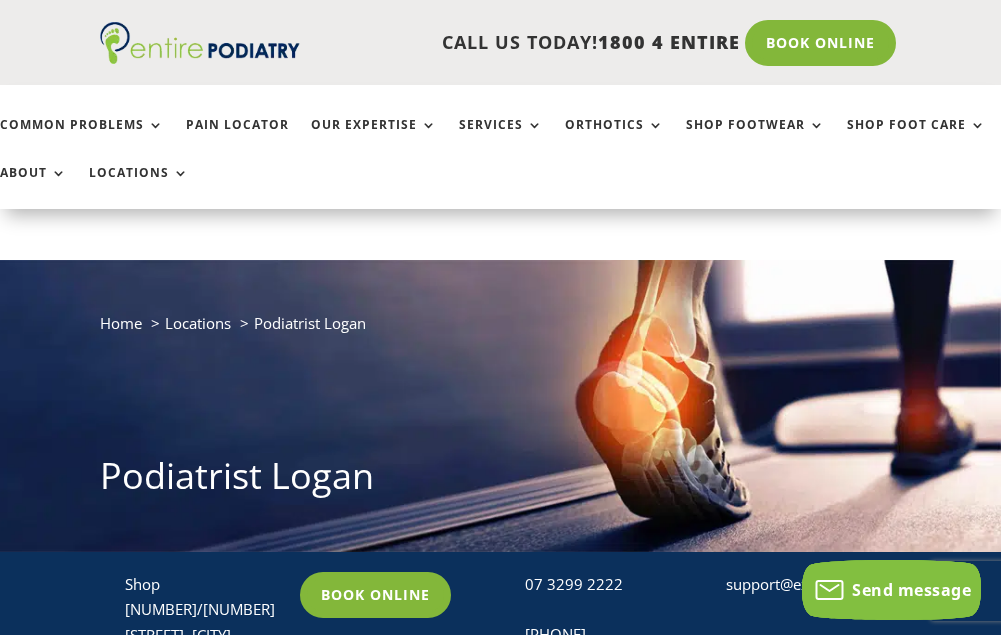 scroll, scrollTop: 720, scrollLeft: 0, axis: vertical 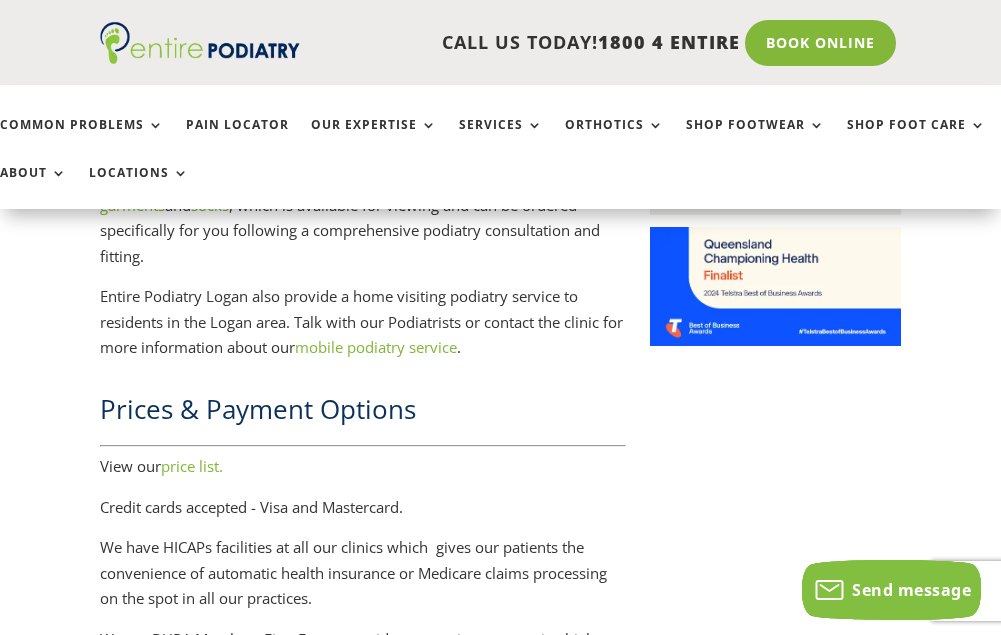 click on "price list." at bounding box center [192, 466] 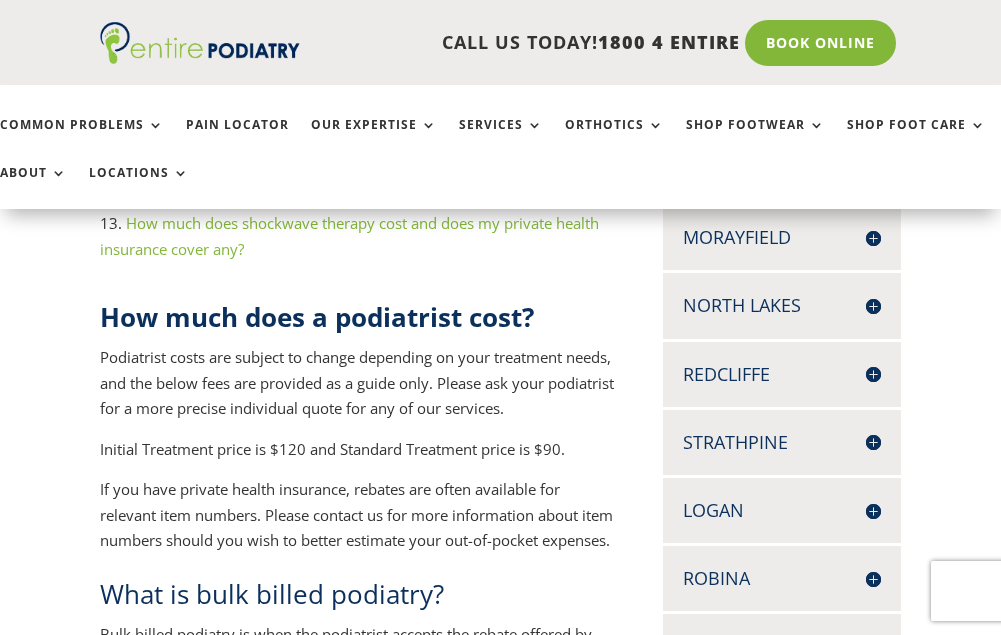 scroll, scrollTop: 720, scrollLeft: 0, axis: vertical 